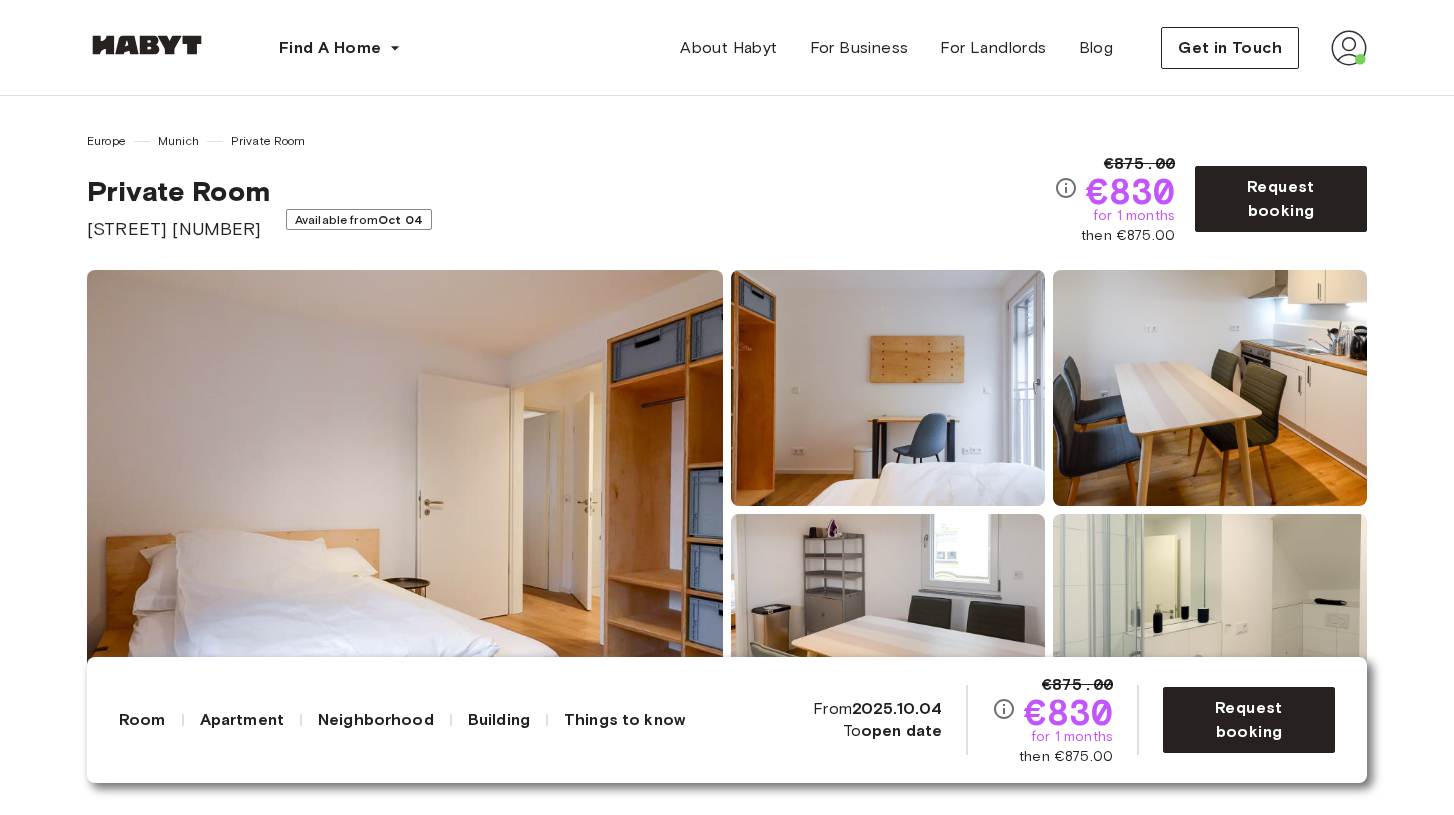 scroll, scrollTop: 104, scrollLeft: 0, axis: vertical 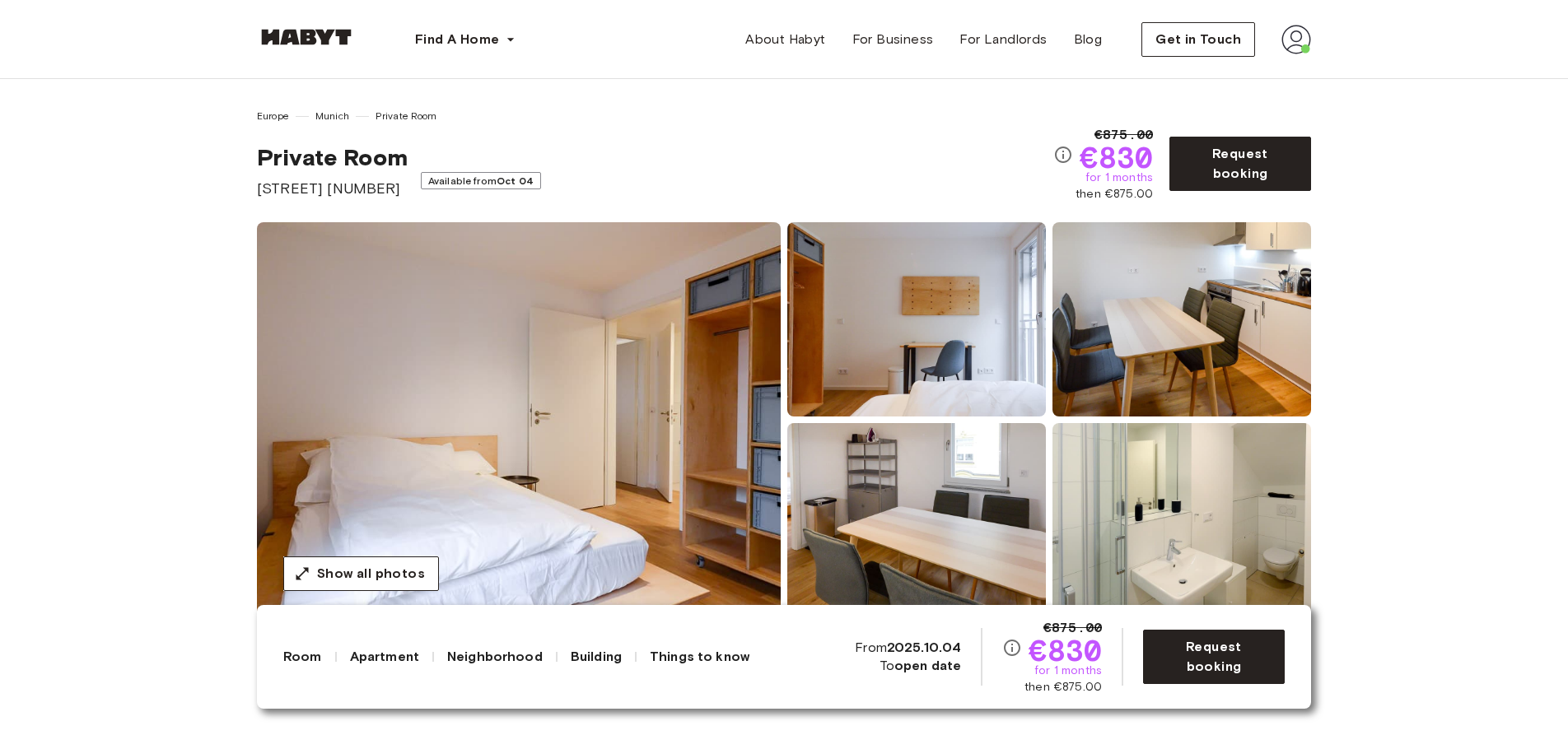 click at bounding box center [1296, 40] 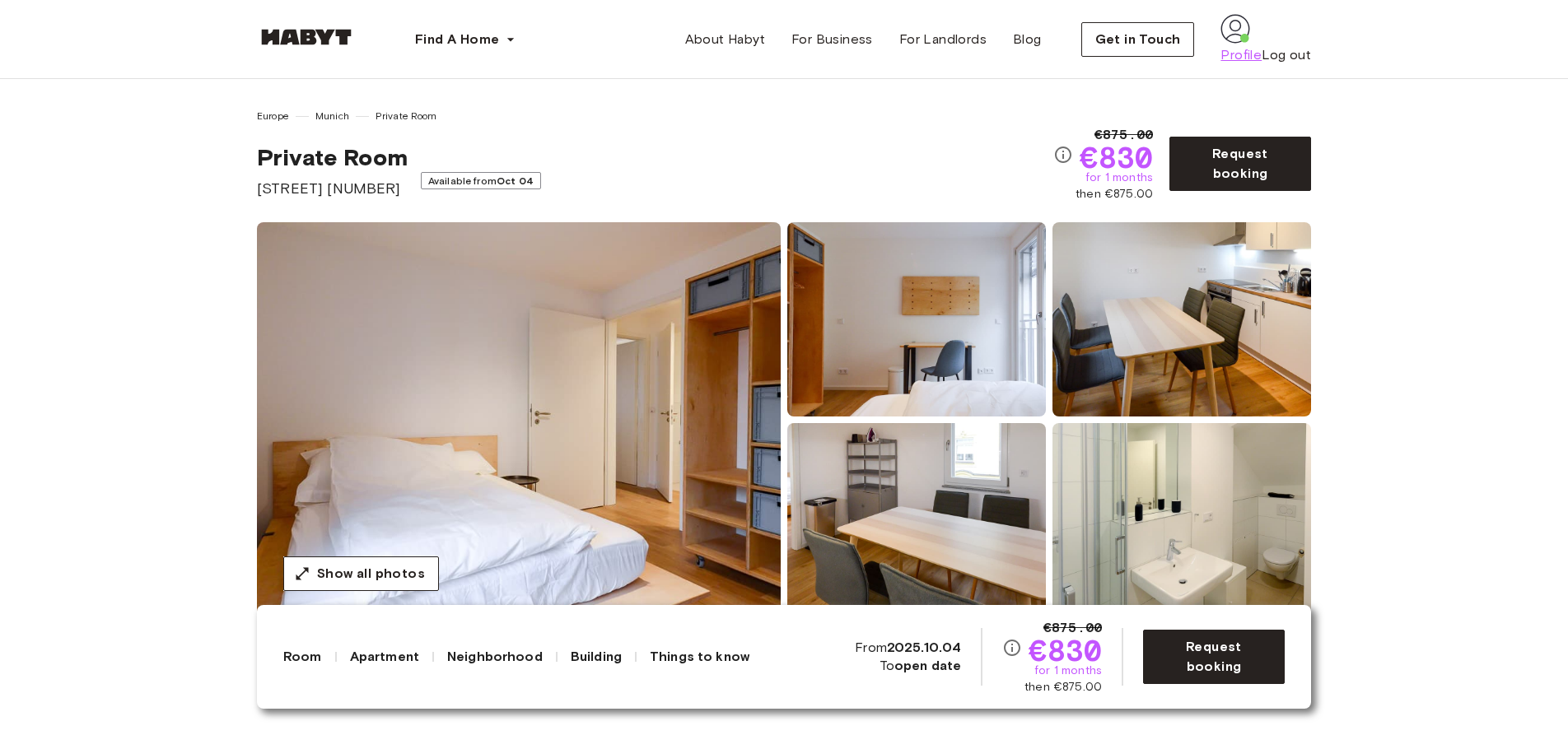 click on "Profile" at bounding box center (1241, 55) 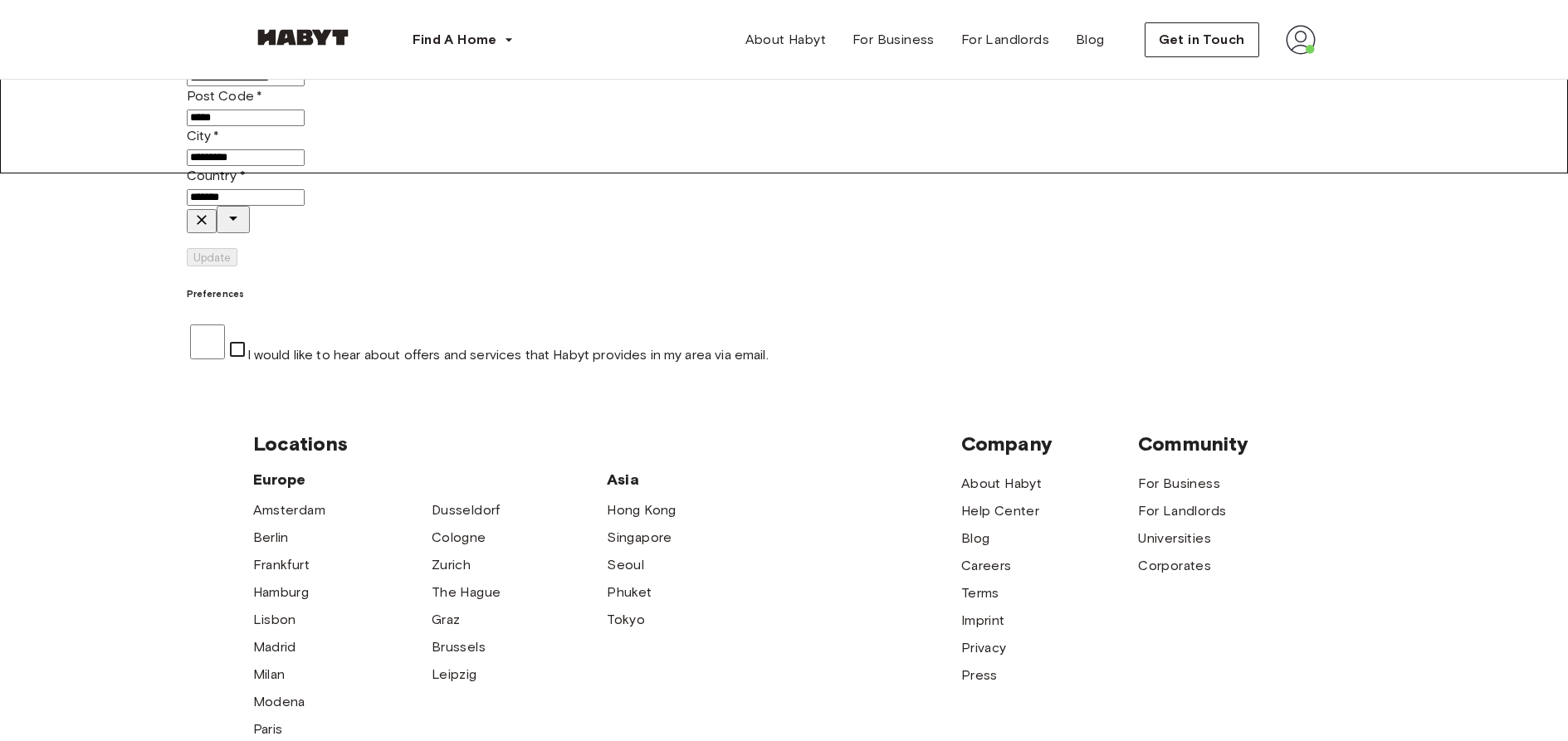 scroll, scrollTop: 0, scrollLeft: 0, axis: both 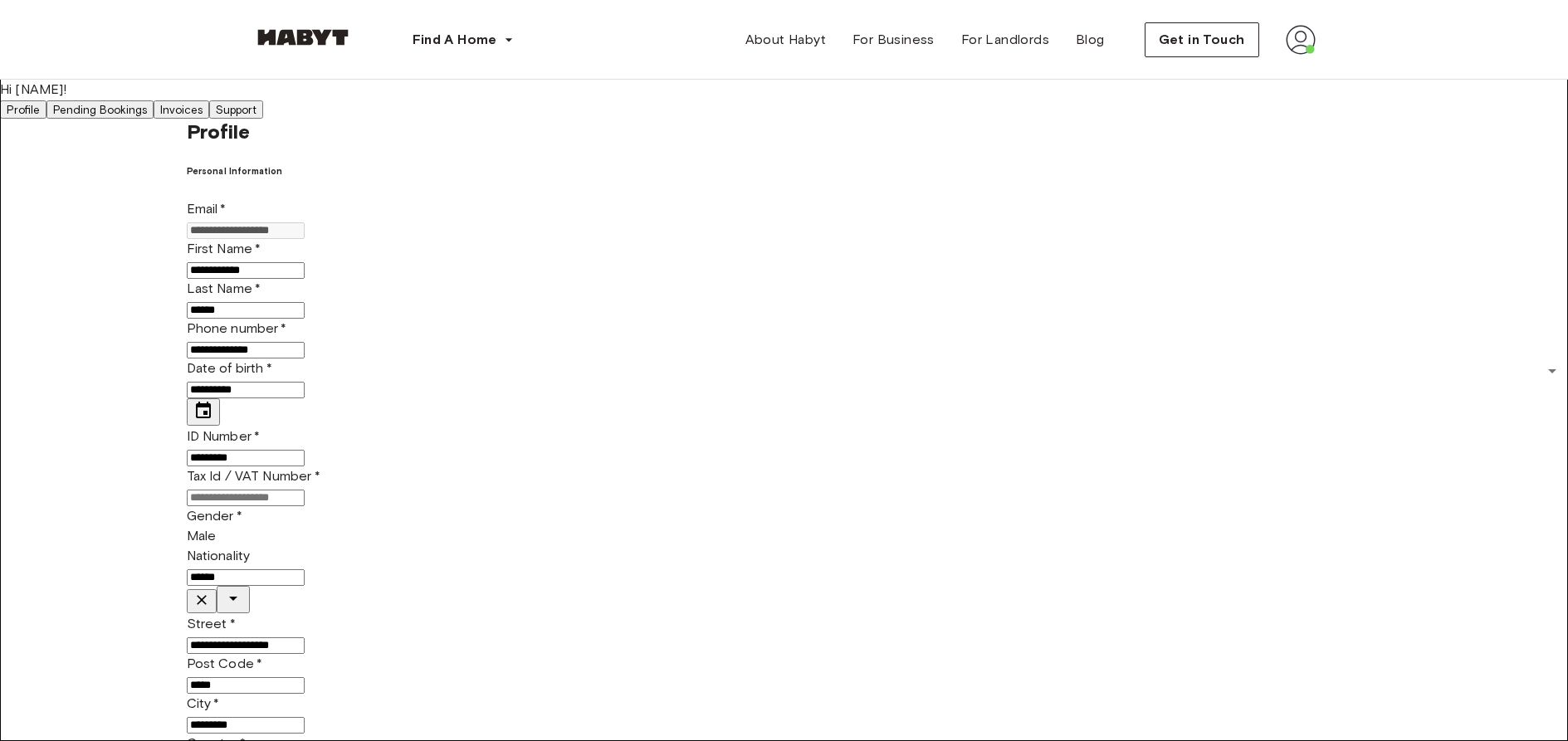 click on "Pending Bookings" at bounding box center [100, 110] 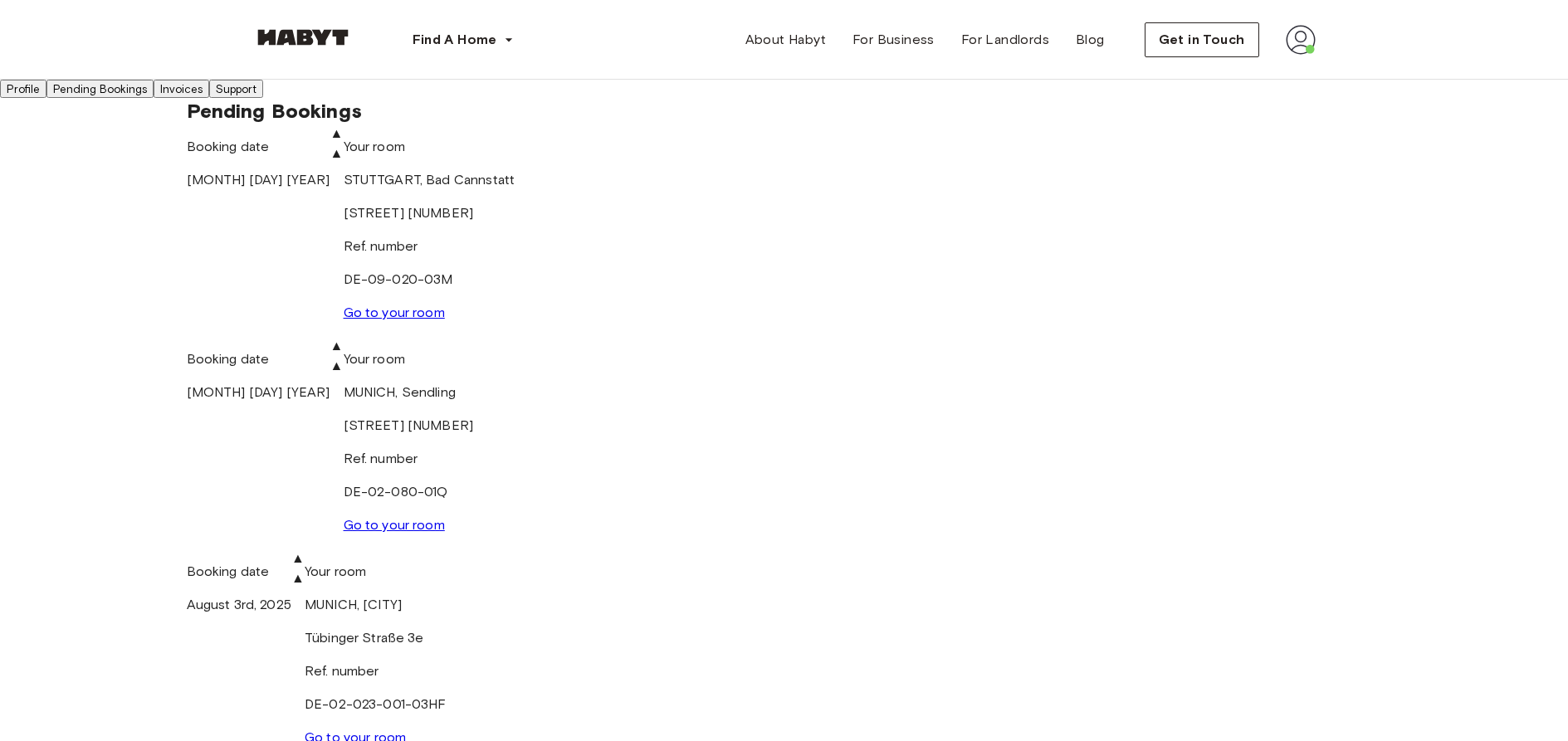 scroll, scrollTop: 0, scrollLeft: 0, axis: both 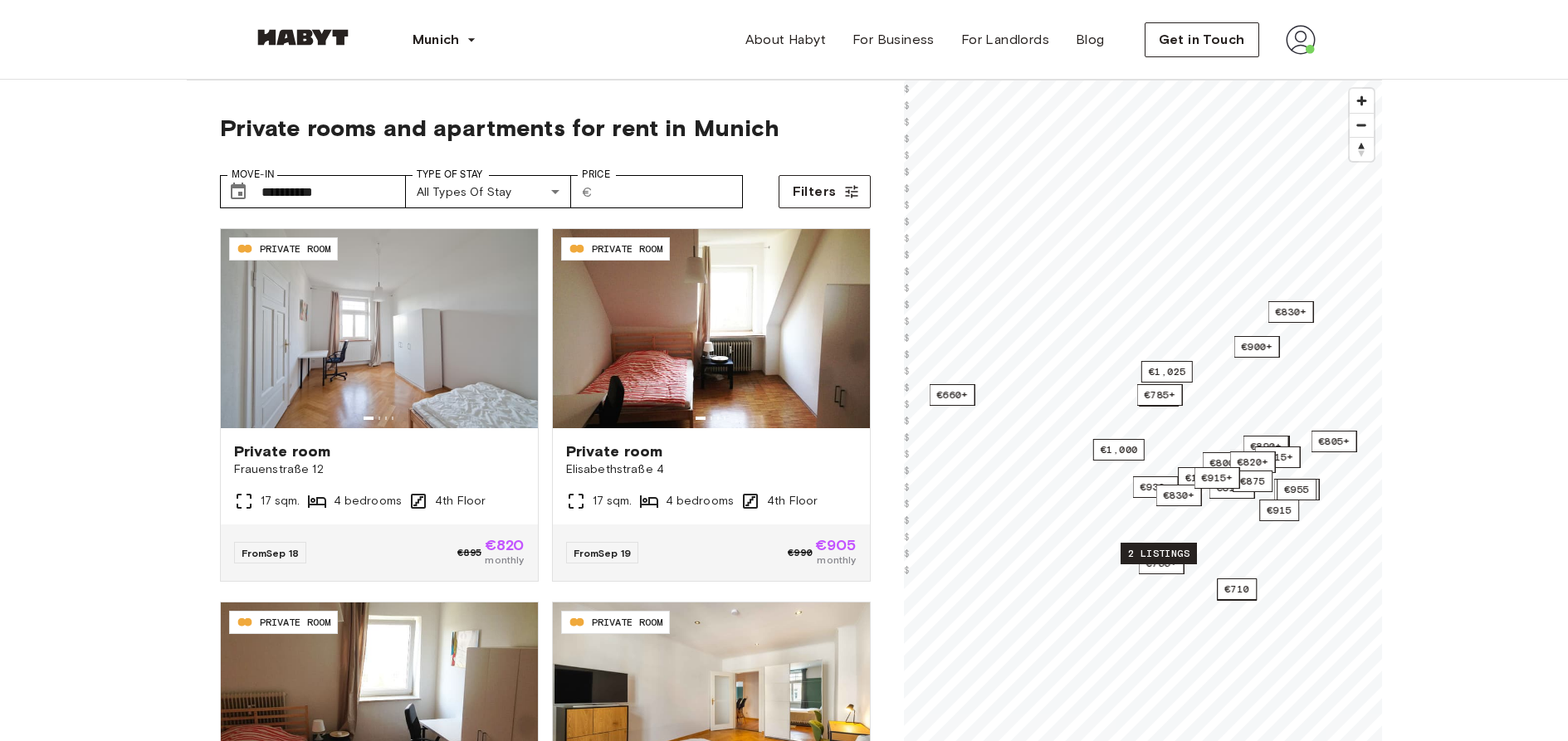 click on "2 listings" at bounding box center (1159, 553) 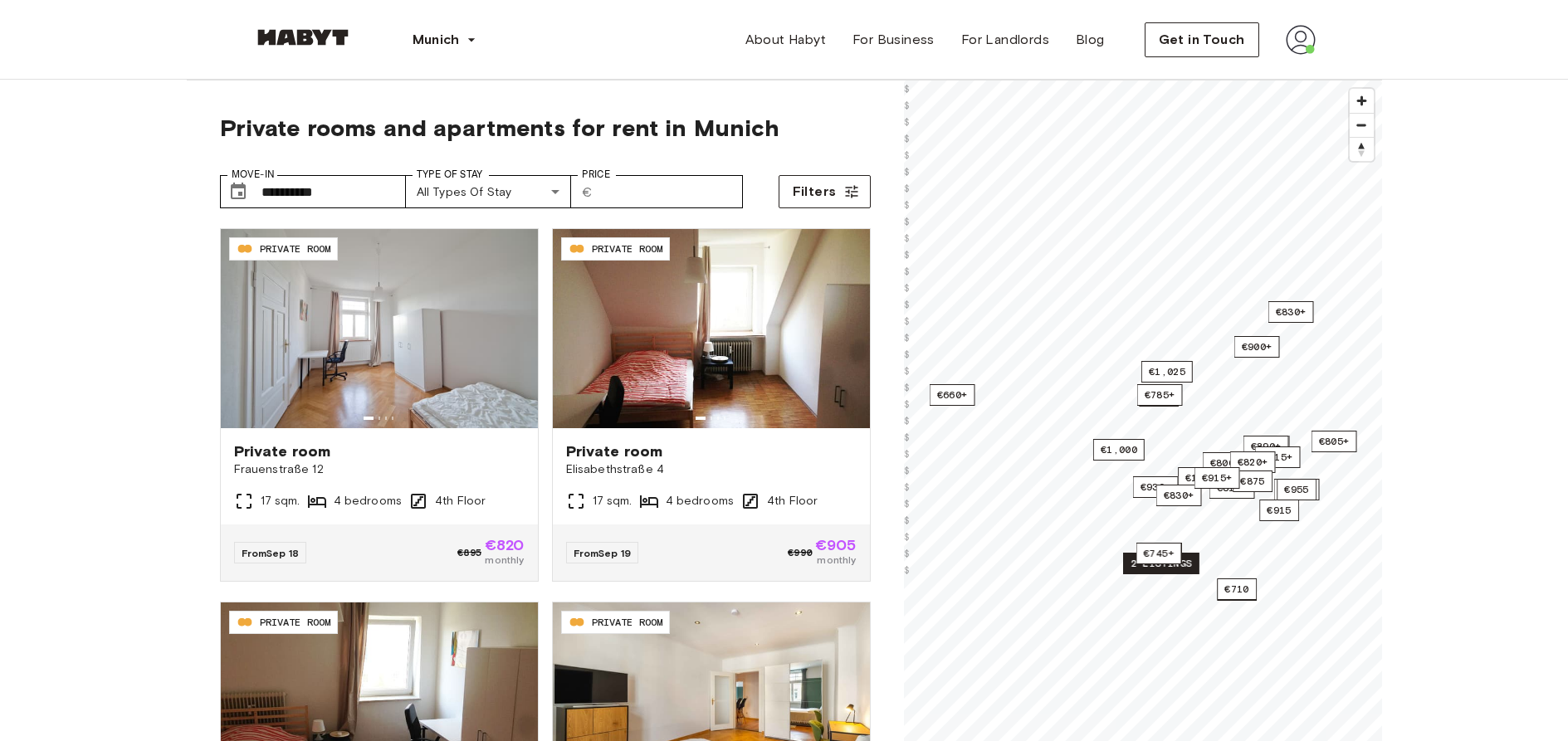 click on "2 listings" at bounding box center [1161, 563] 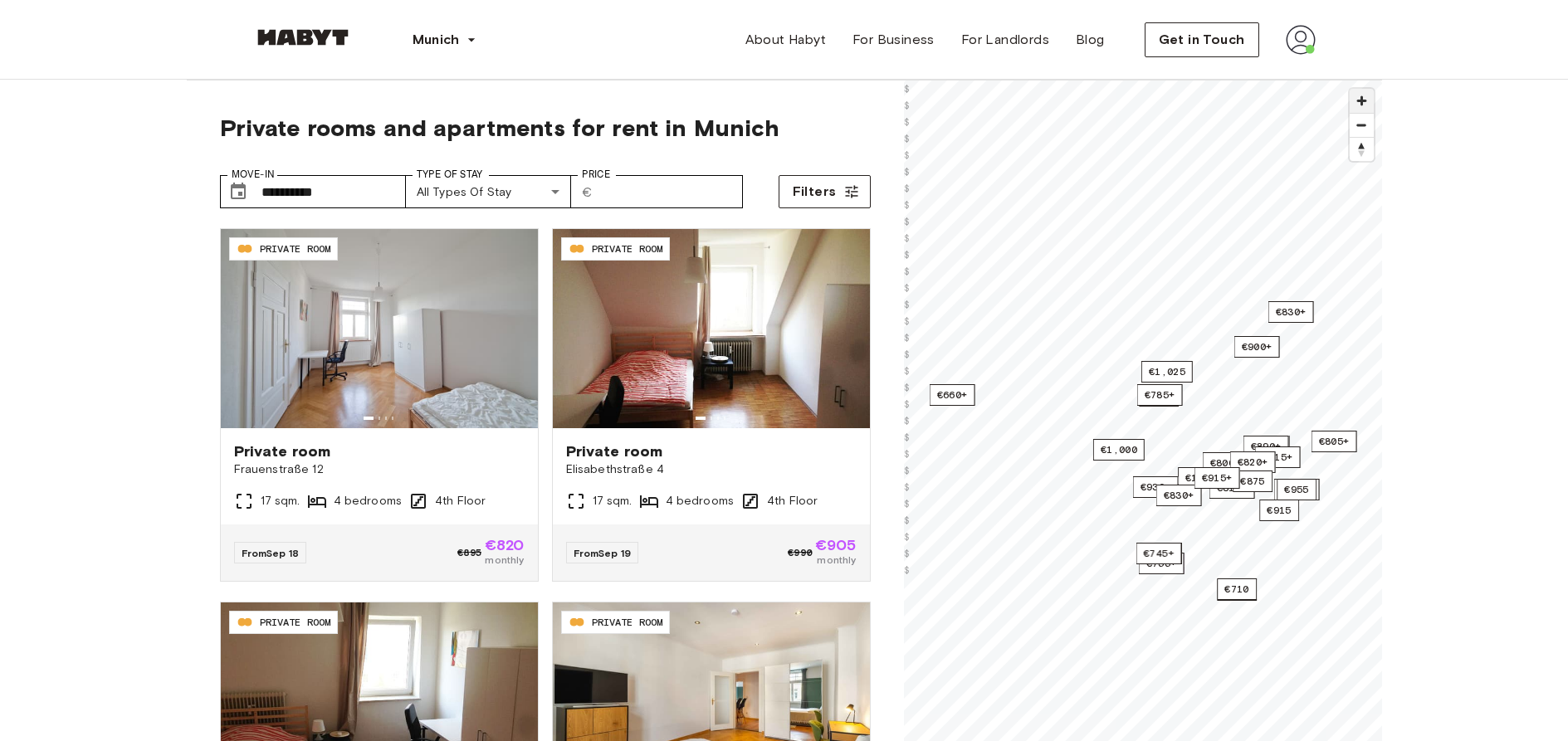 click at bounding box center [1361, 100] 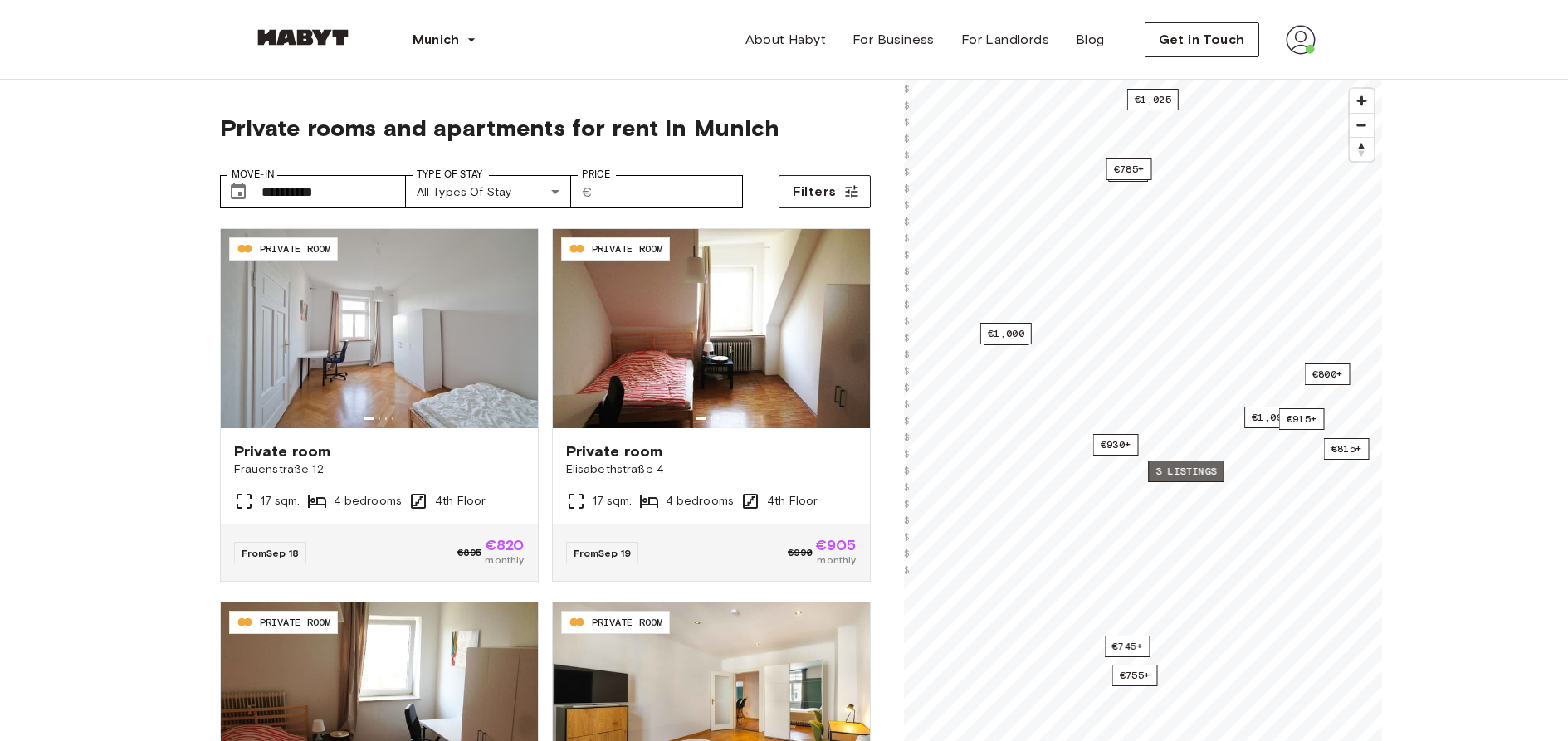 click on "3 listings" at bounding box center [1186, 471] 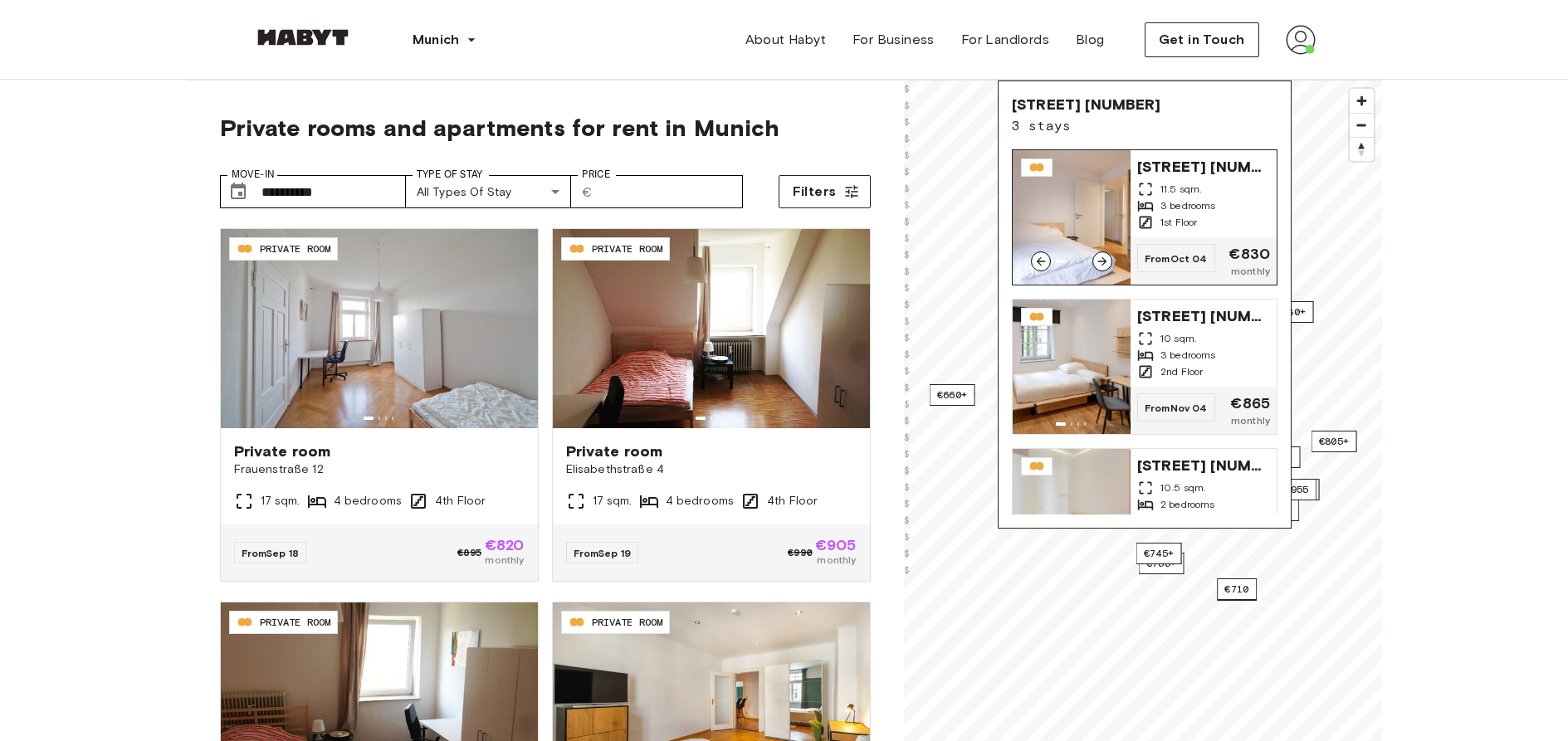 click on "[STREET] [STREET] [STREET]" at bounding box center (1204, 165) 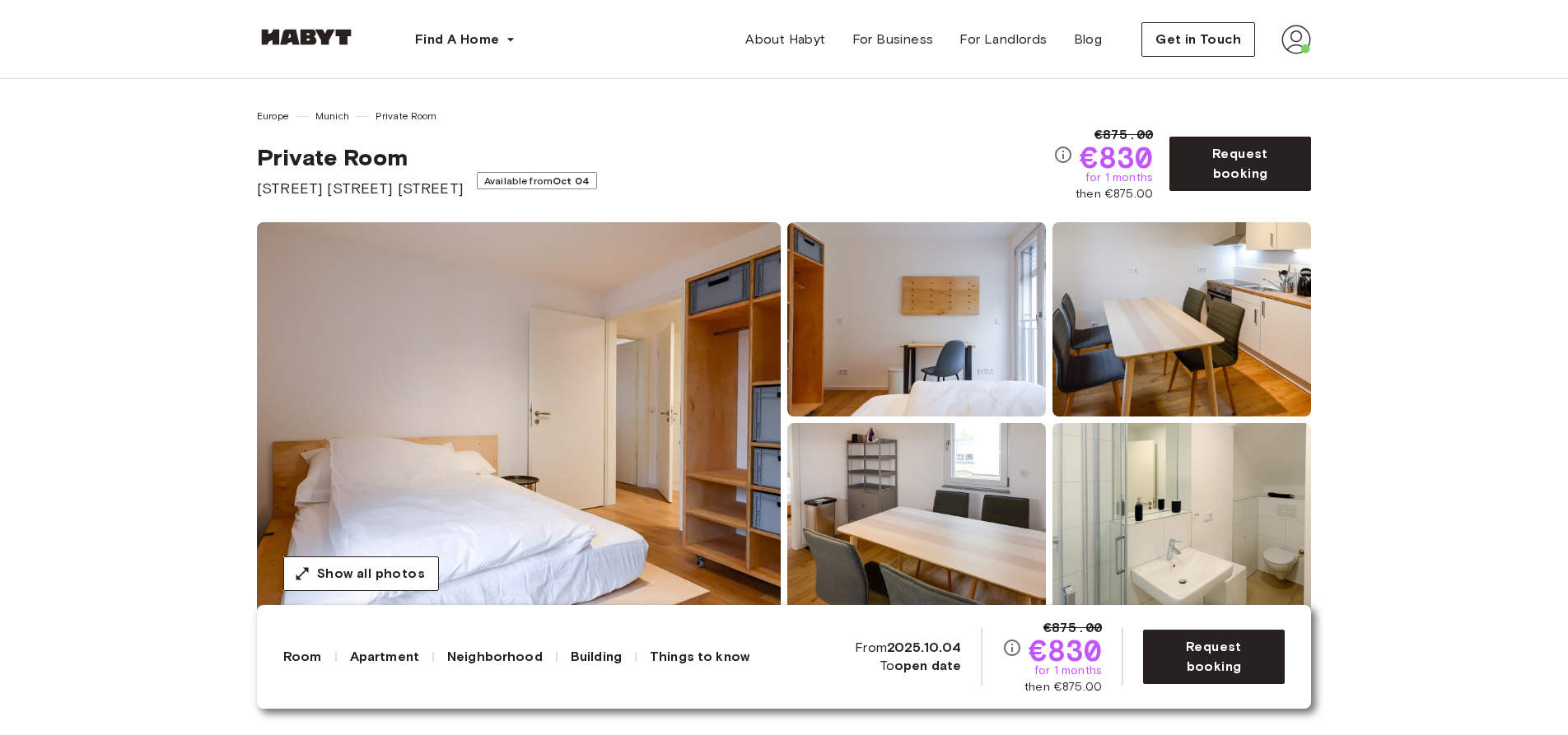 scroll, scrollTop: 0, scrollLeft: 0, axis: both 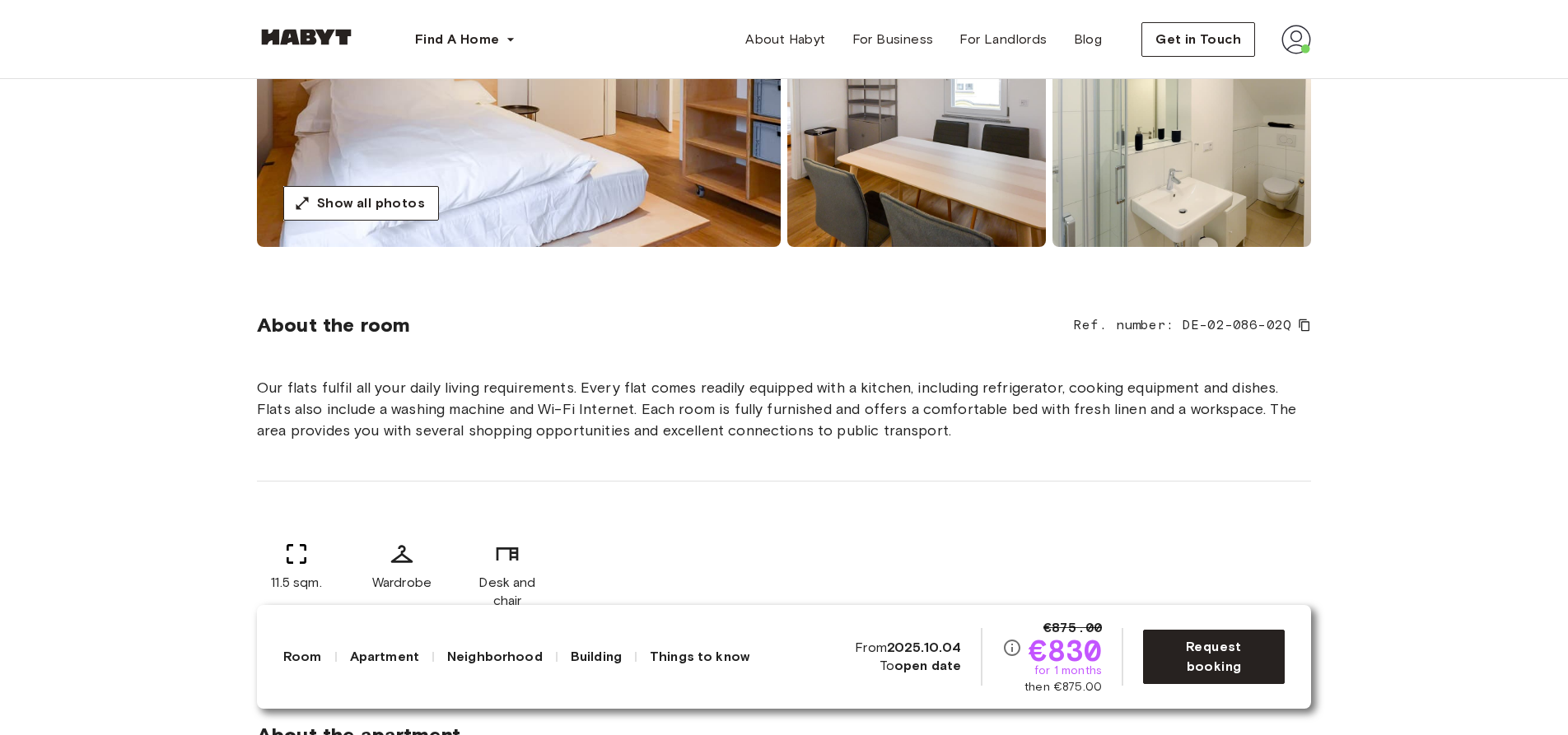 click 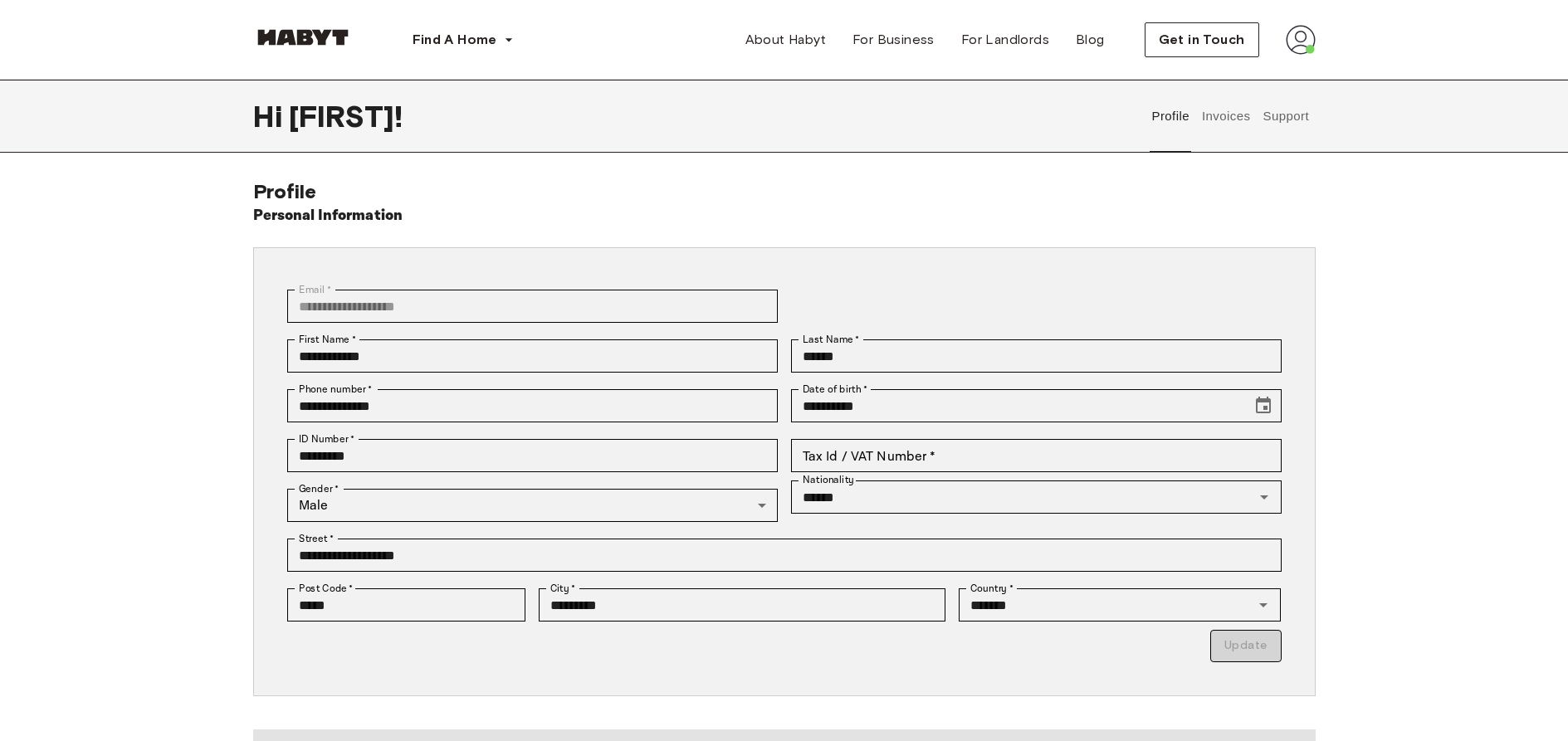 scroll, scrollTop: 0, scrollLeft: 0, axis: both 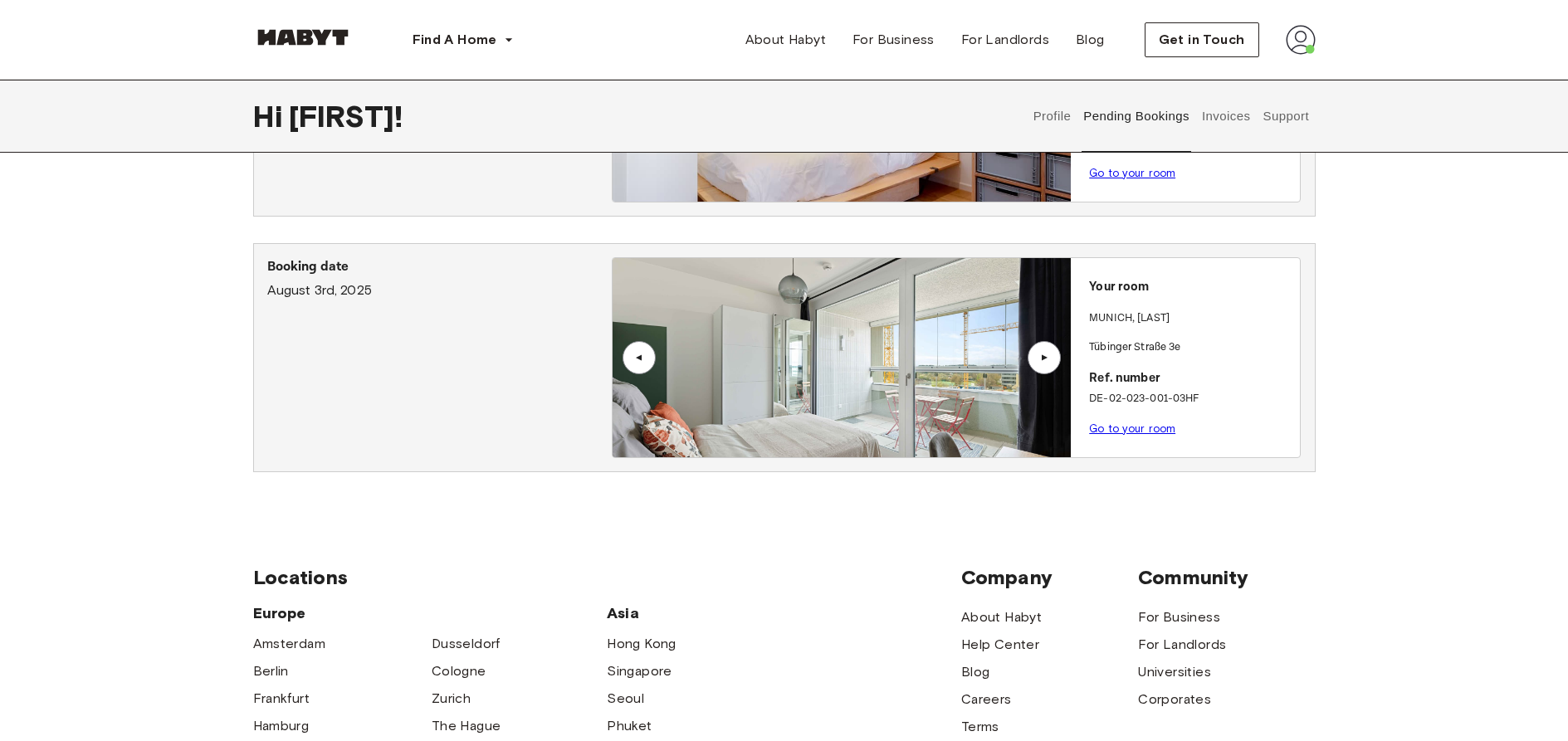 click on "▲" at bounding box center (1044, 358) 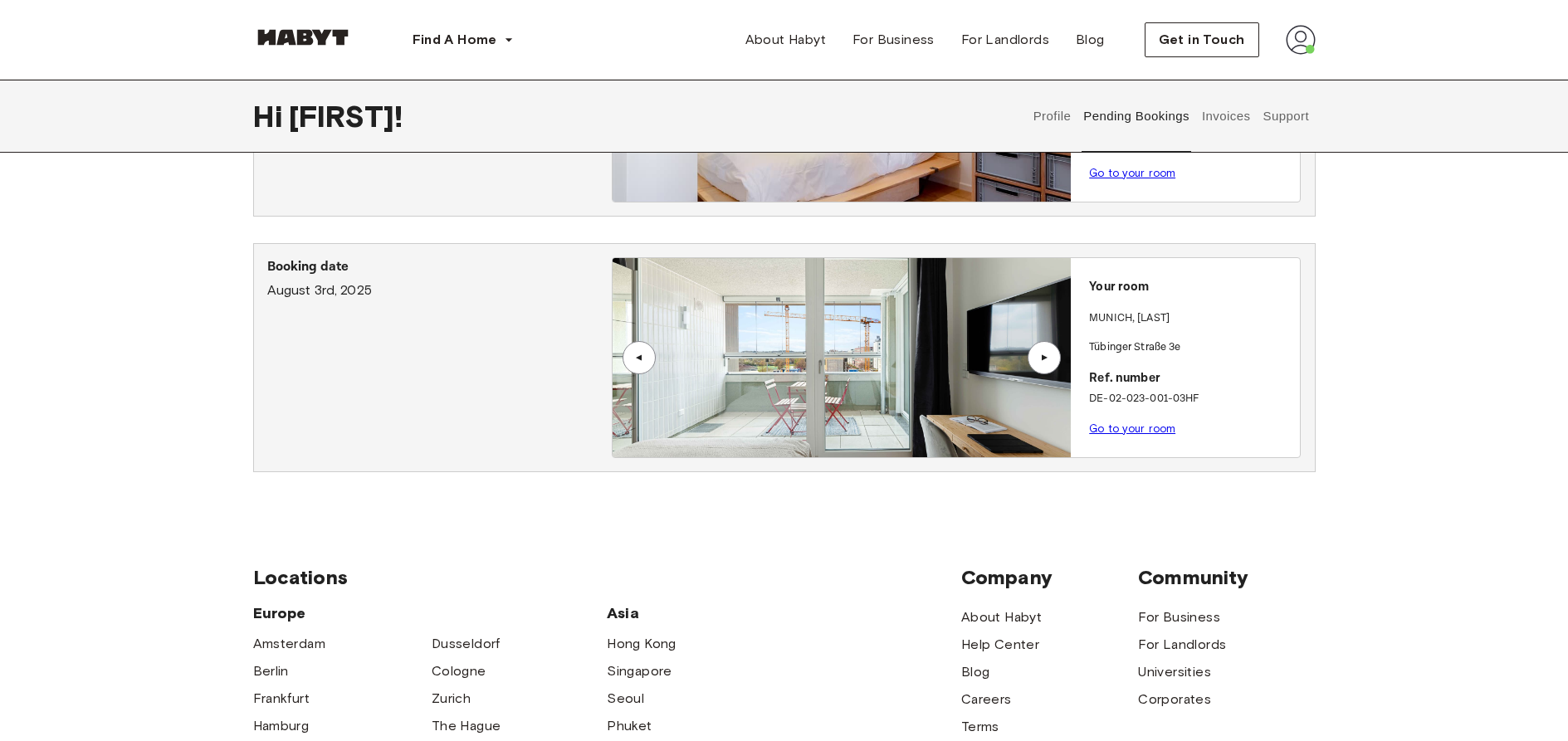 click on "▲" at bounding box center (1044, 358) 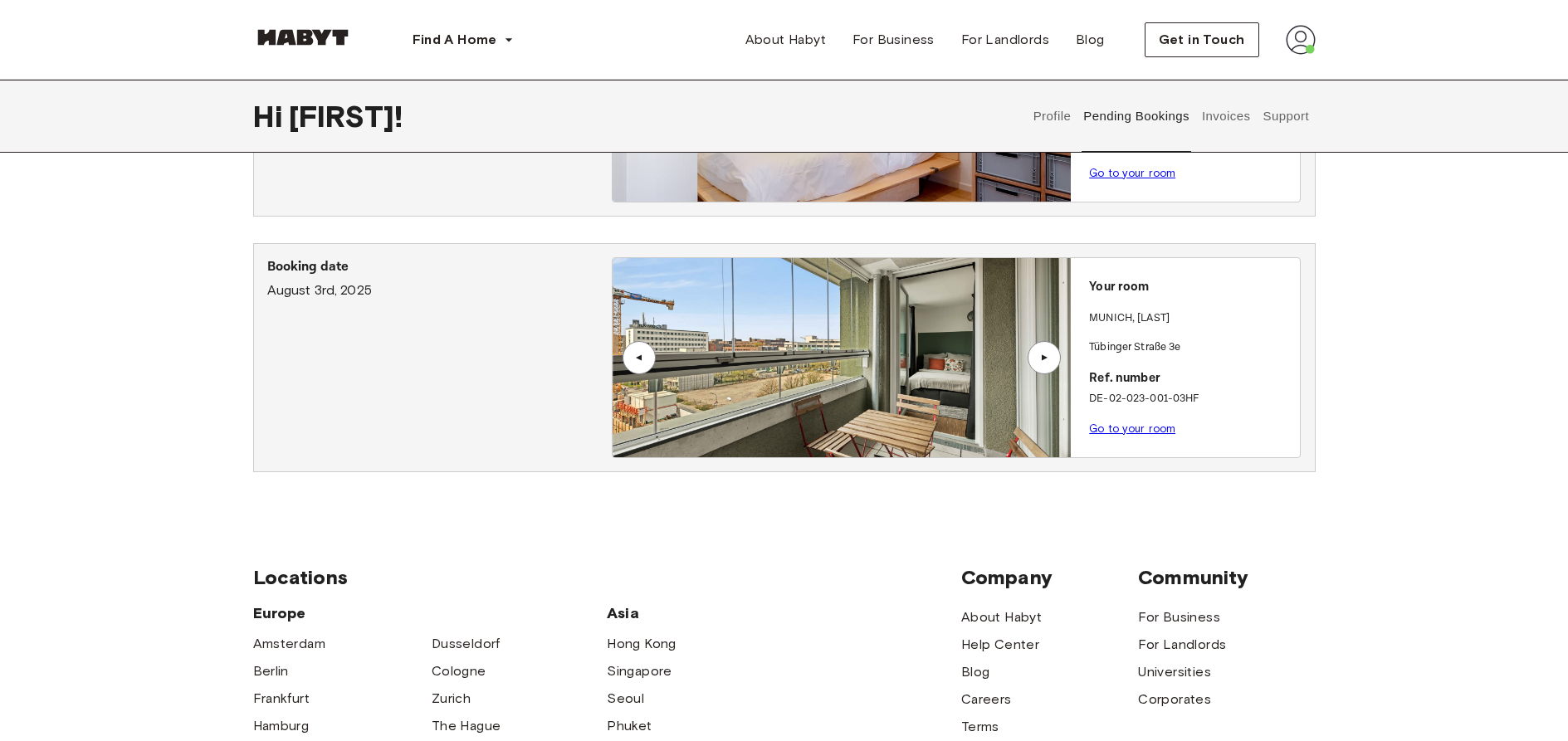 click on "▲" at bounding box center [639, 358] 